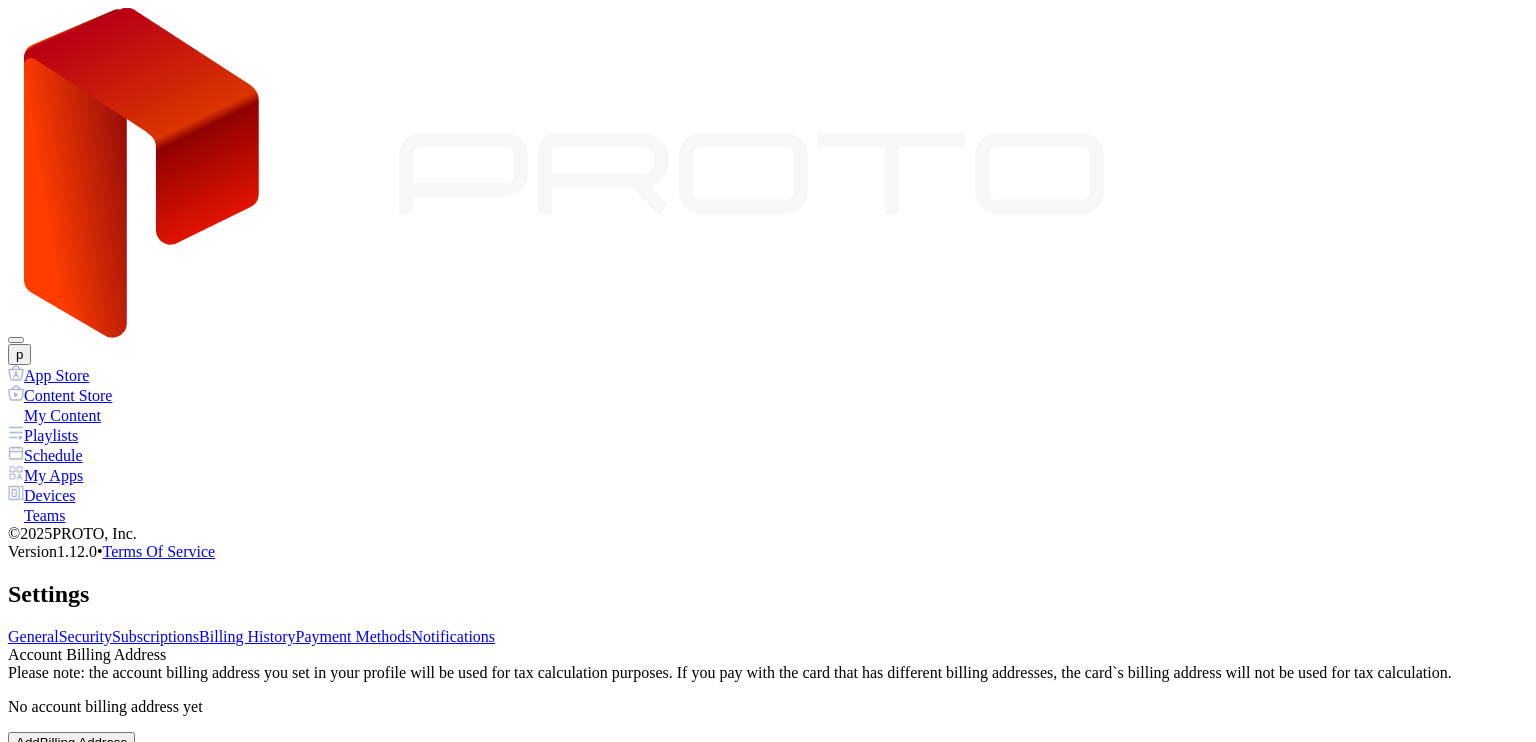 scroll, scrollTop: 0, scrollLeft: 0, axis: both 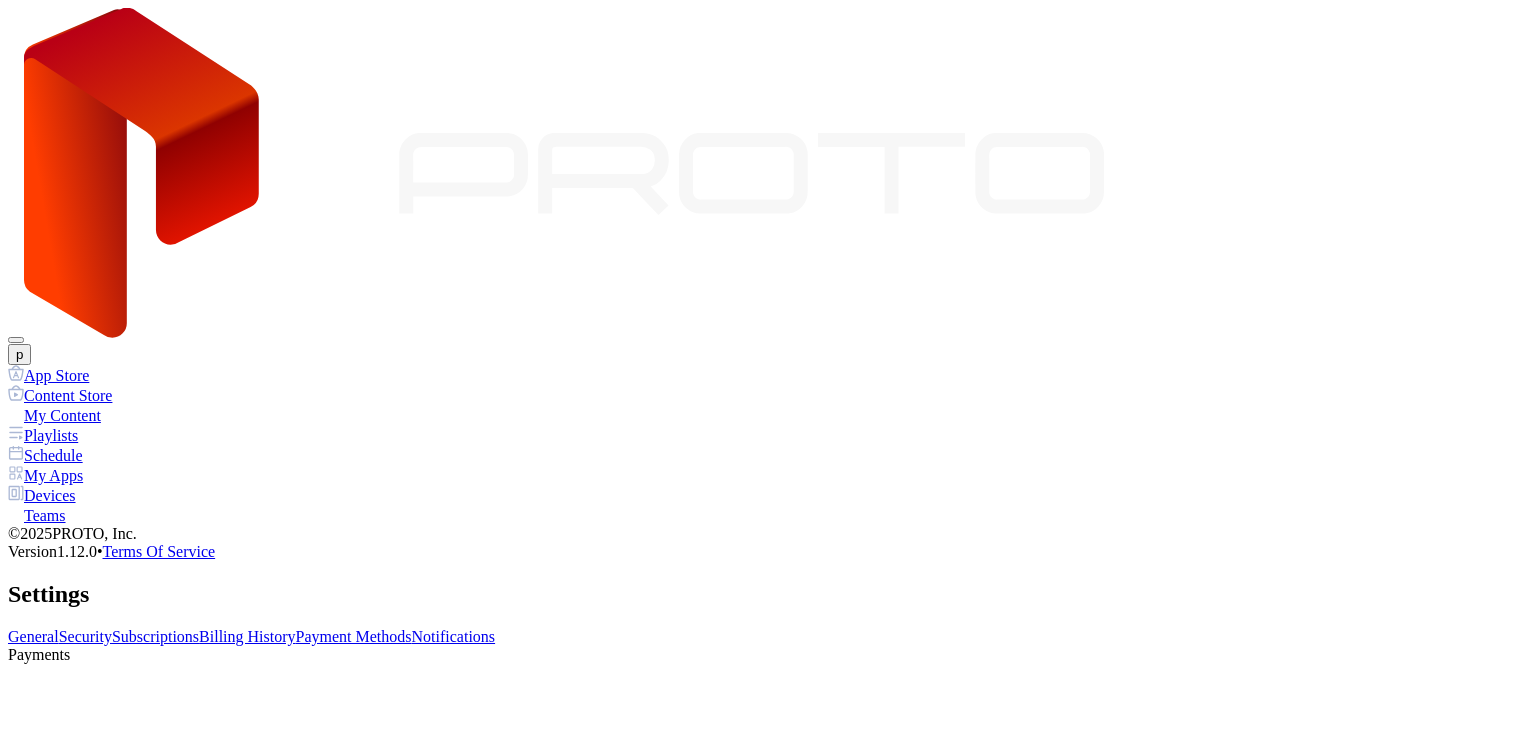 click on "Payment Methods" at bounding box center (354, 636) 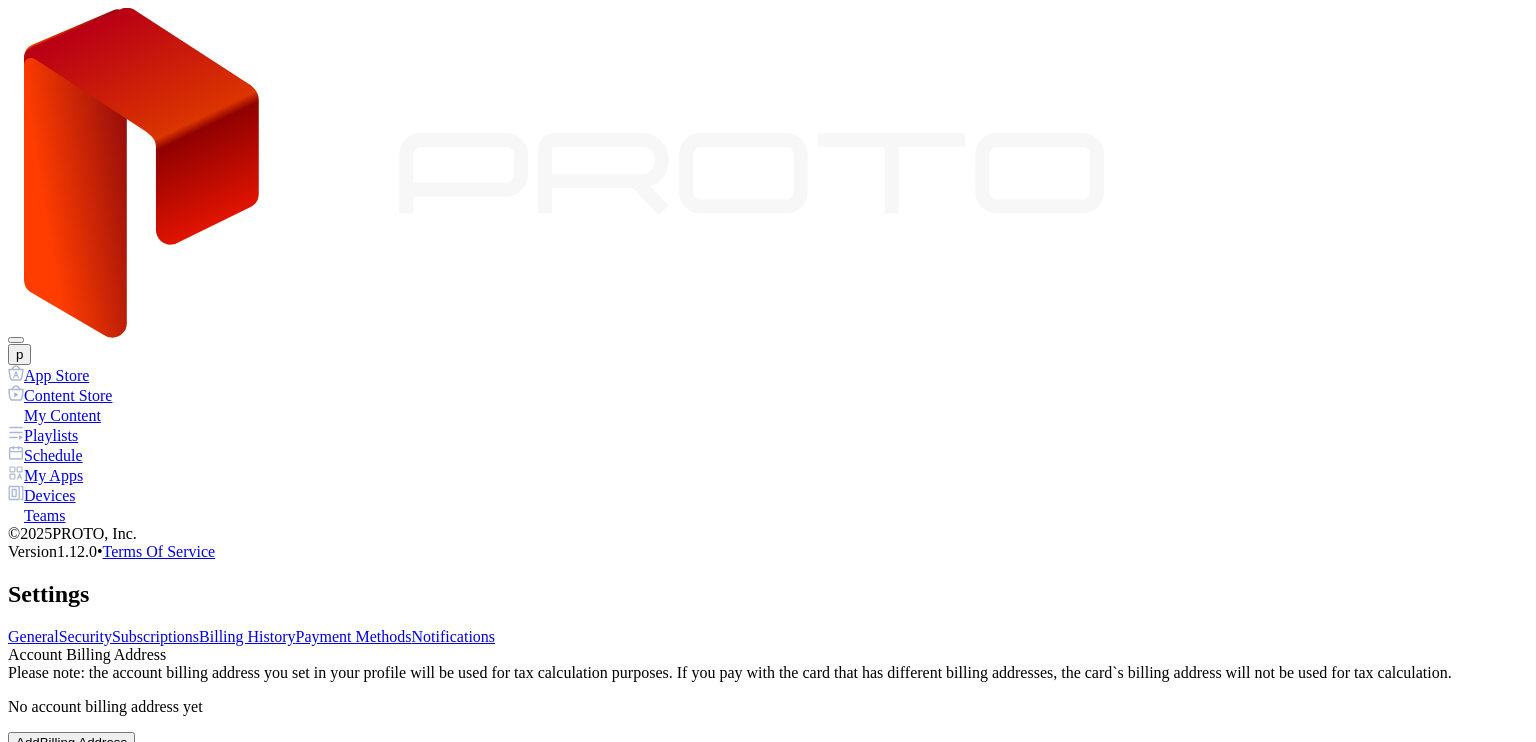 click on "p" at bounding box center [19, 354] 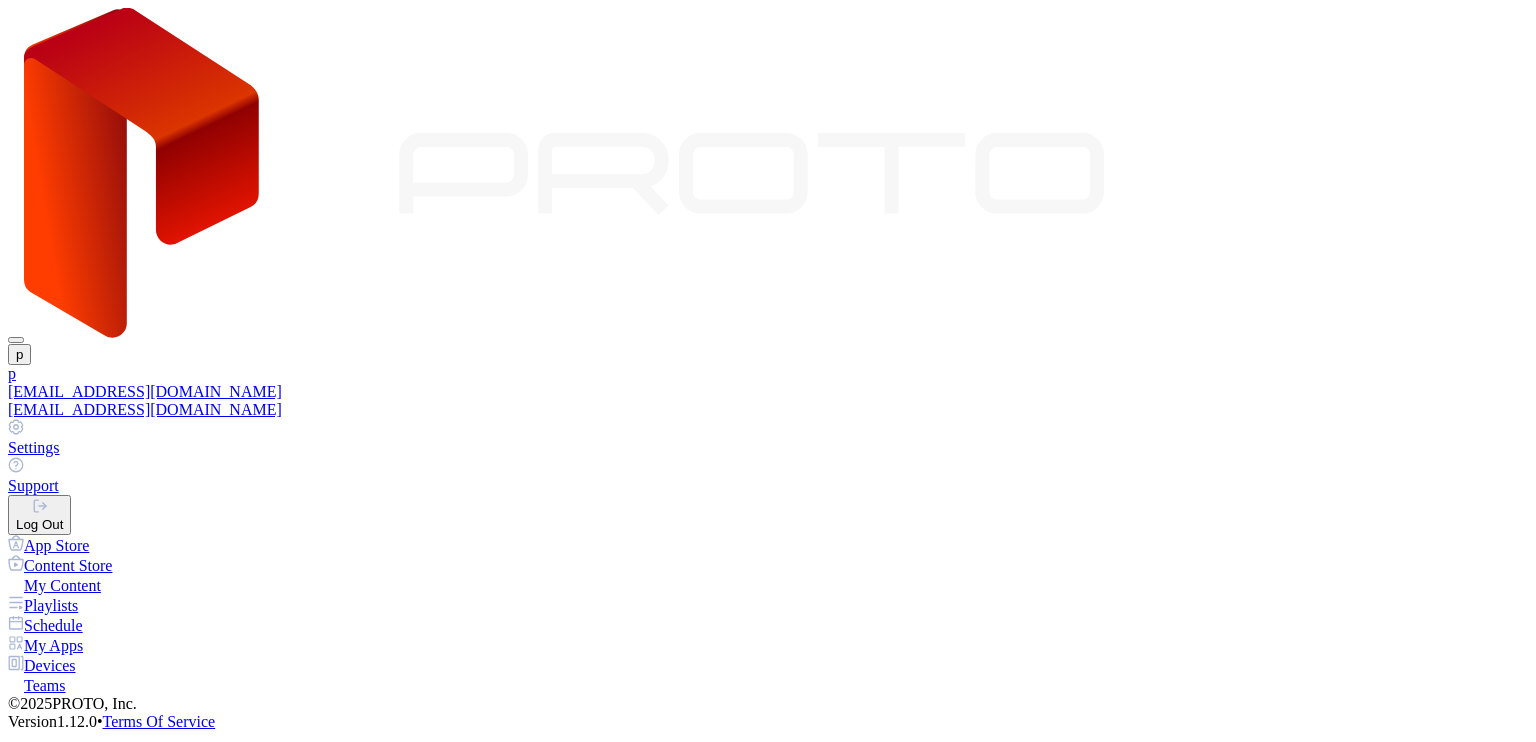 click on "[EMAIL_ADDRESS][DOMAIN_NAME]" at bounding box center (768, 392) 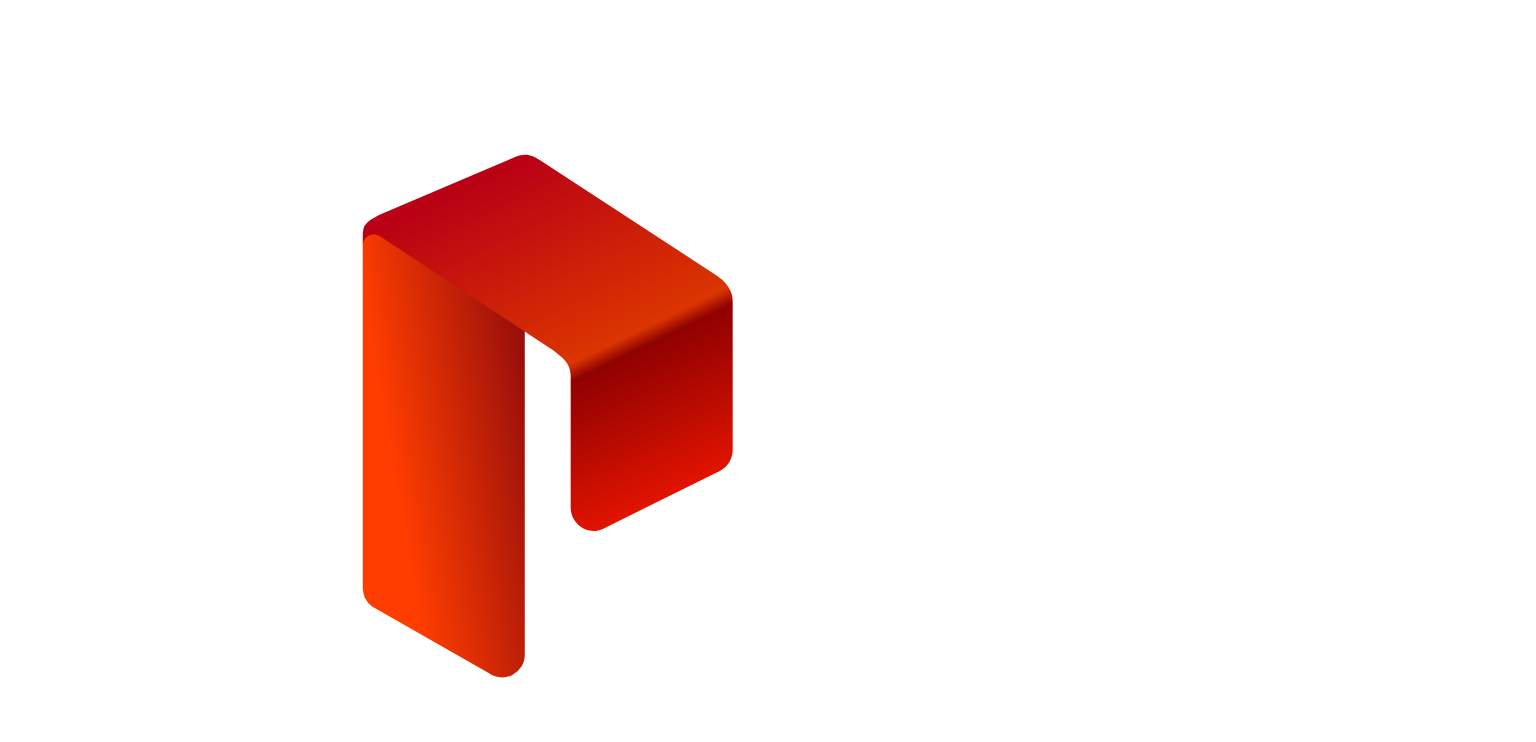 click on "**********" at bounding box center (79, 1206) 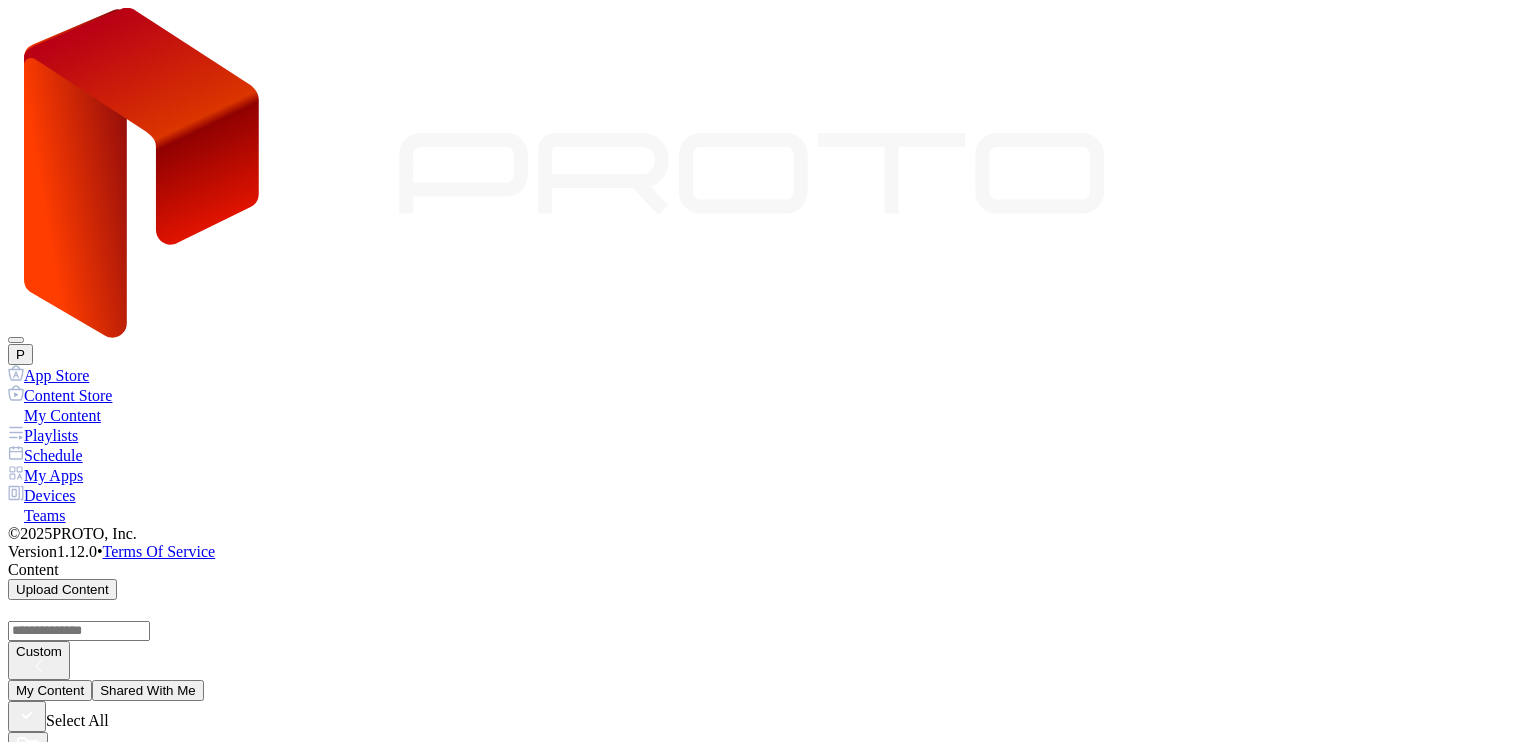 click on "P" at bounding box center [20, 354] 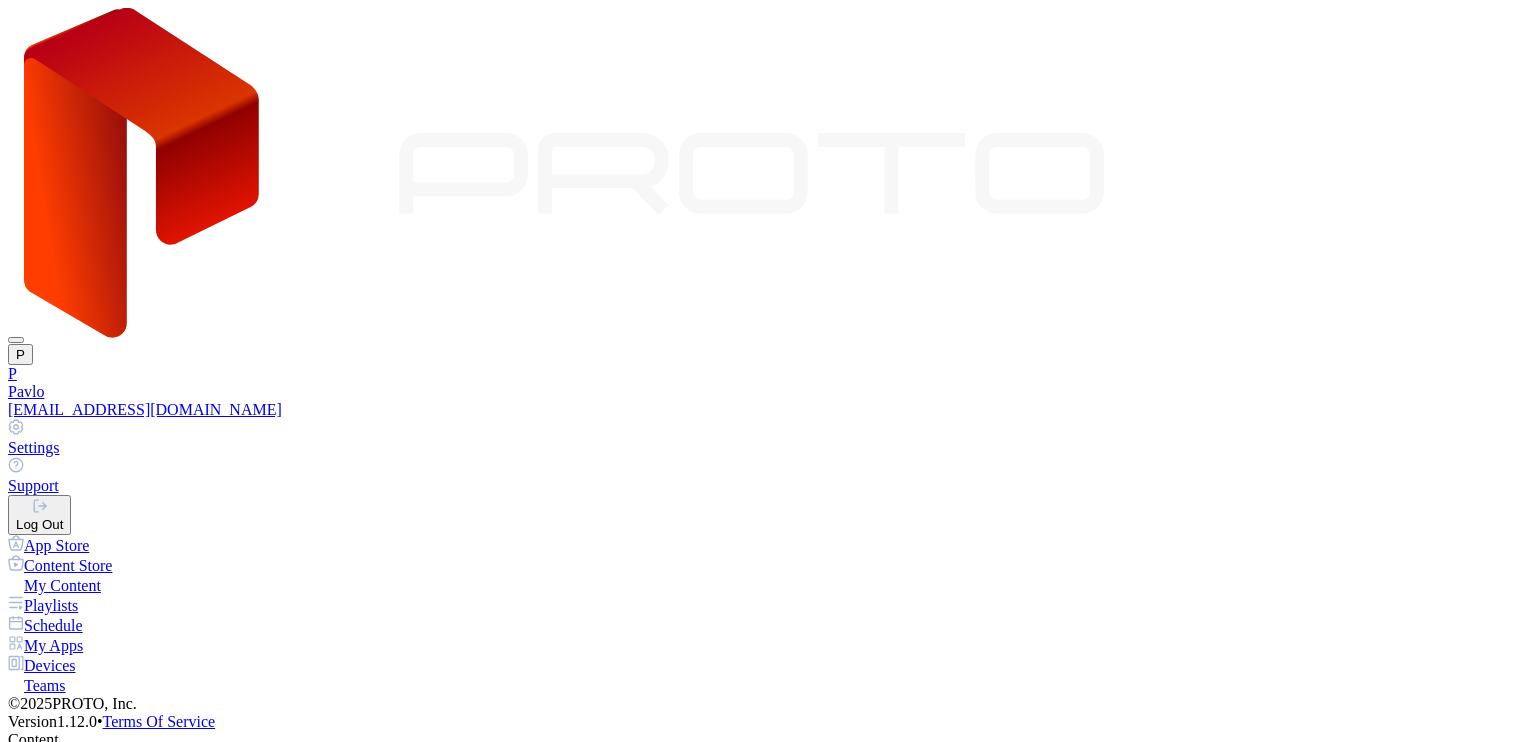 click on "[EMAIL_ADDRESS][DOMAIN_NAME]" at bounding box center (768, 410) 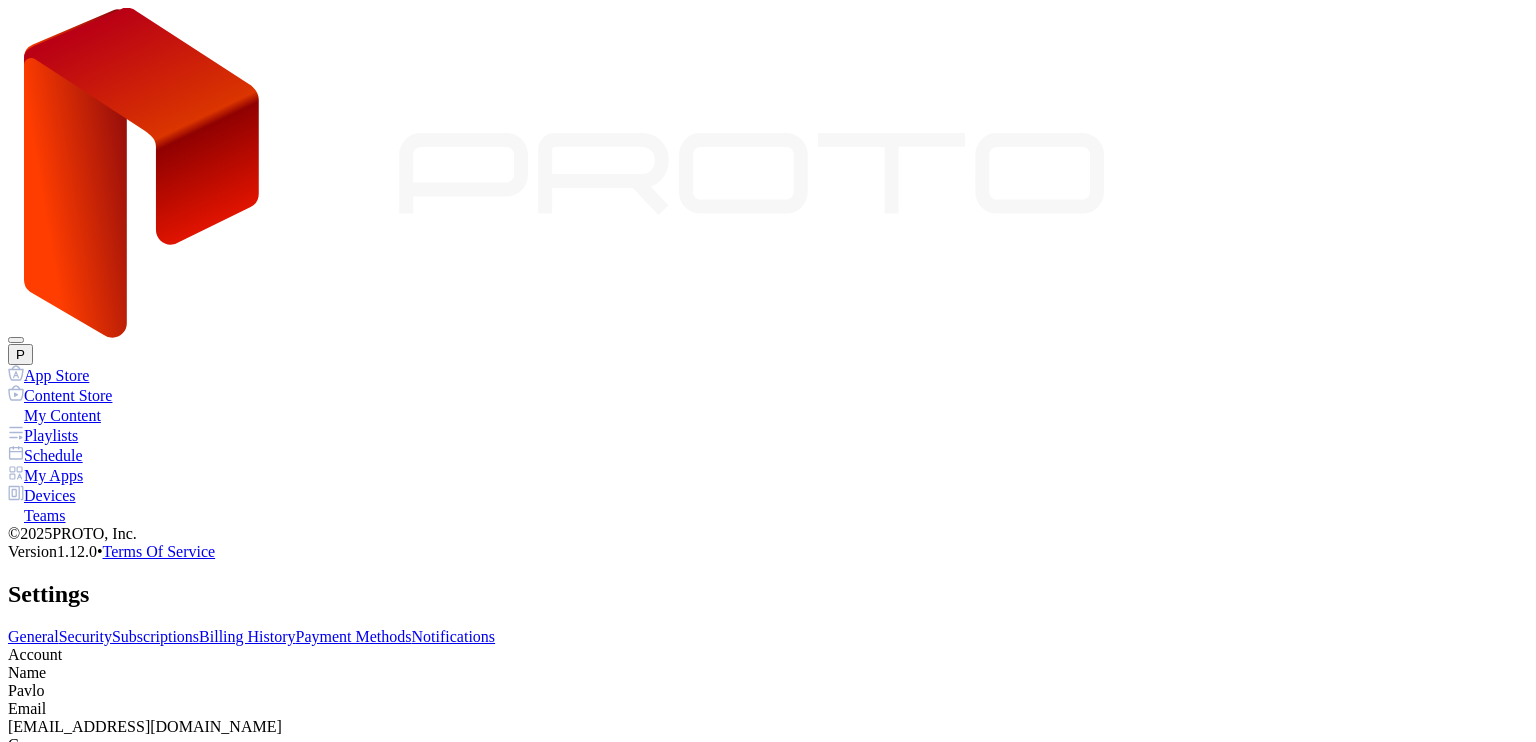 click on "Billing History" at bounding box center [247, 636] 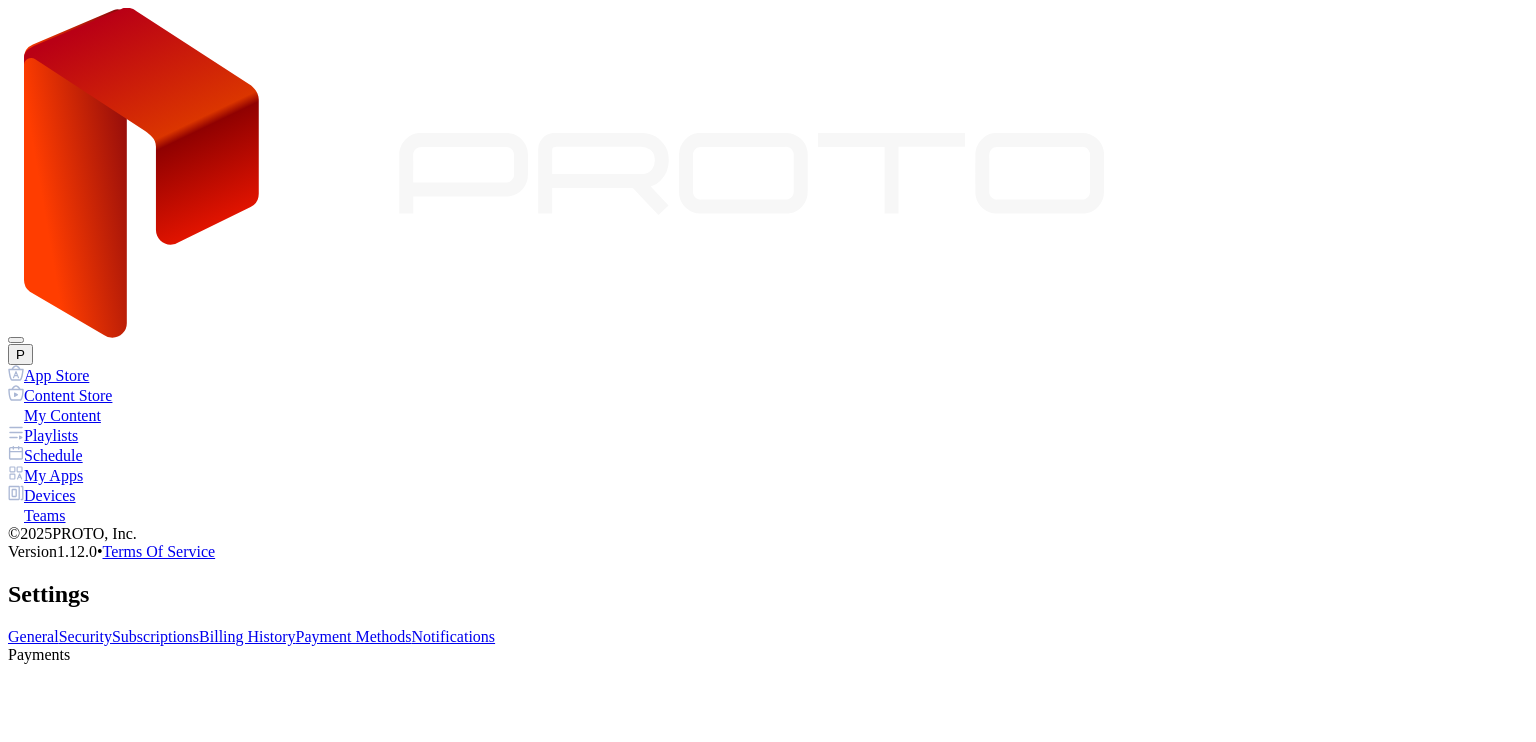 click on "Payment Methods" at bounding box center [354, 636] 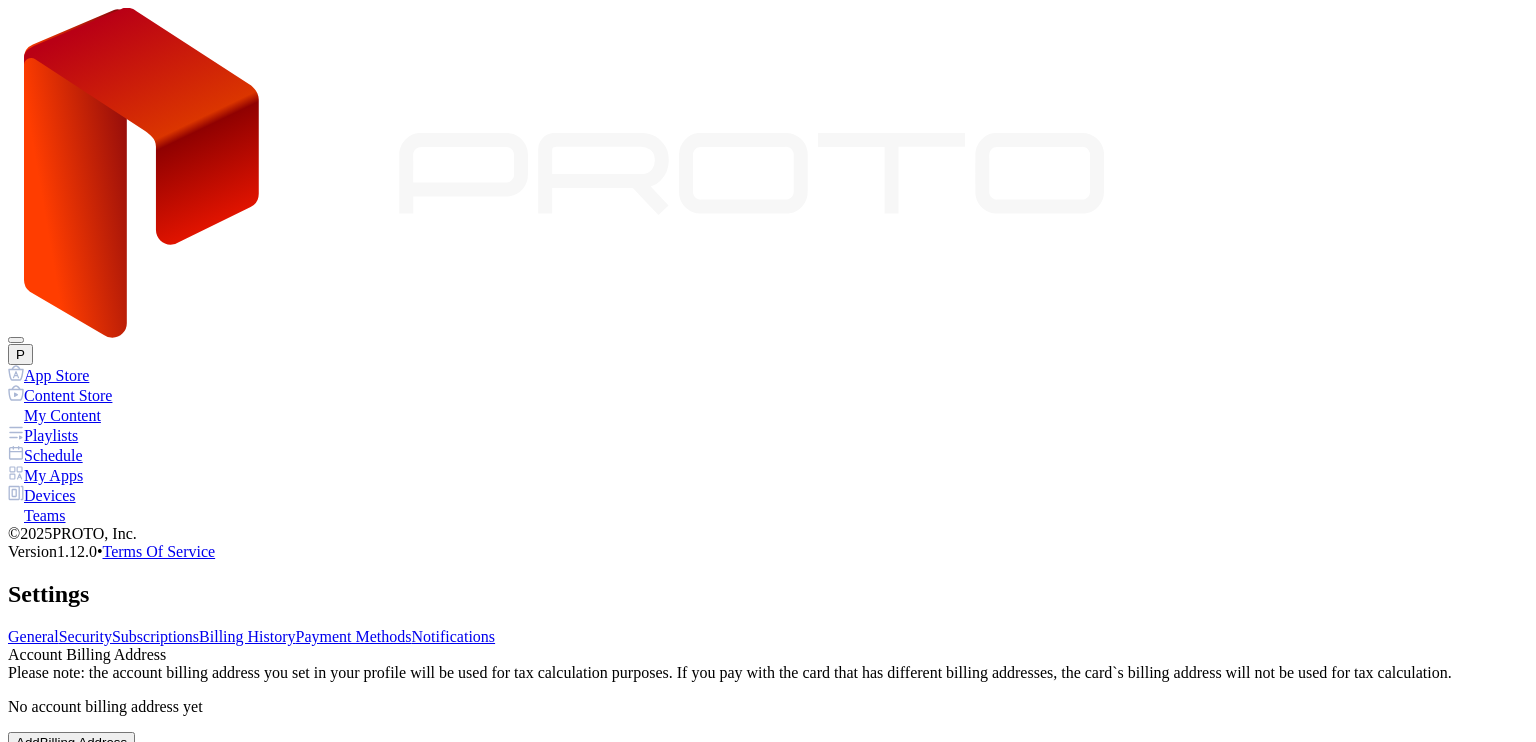 click on "General Security Subscriptions Billing History Payment Methods Notifications" at bounding box center (768, 637) 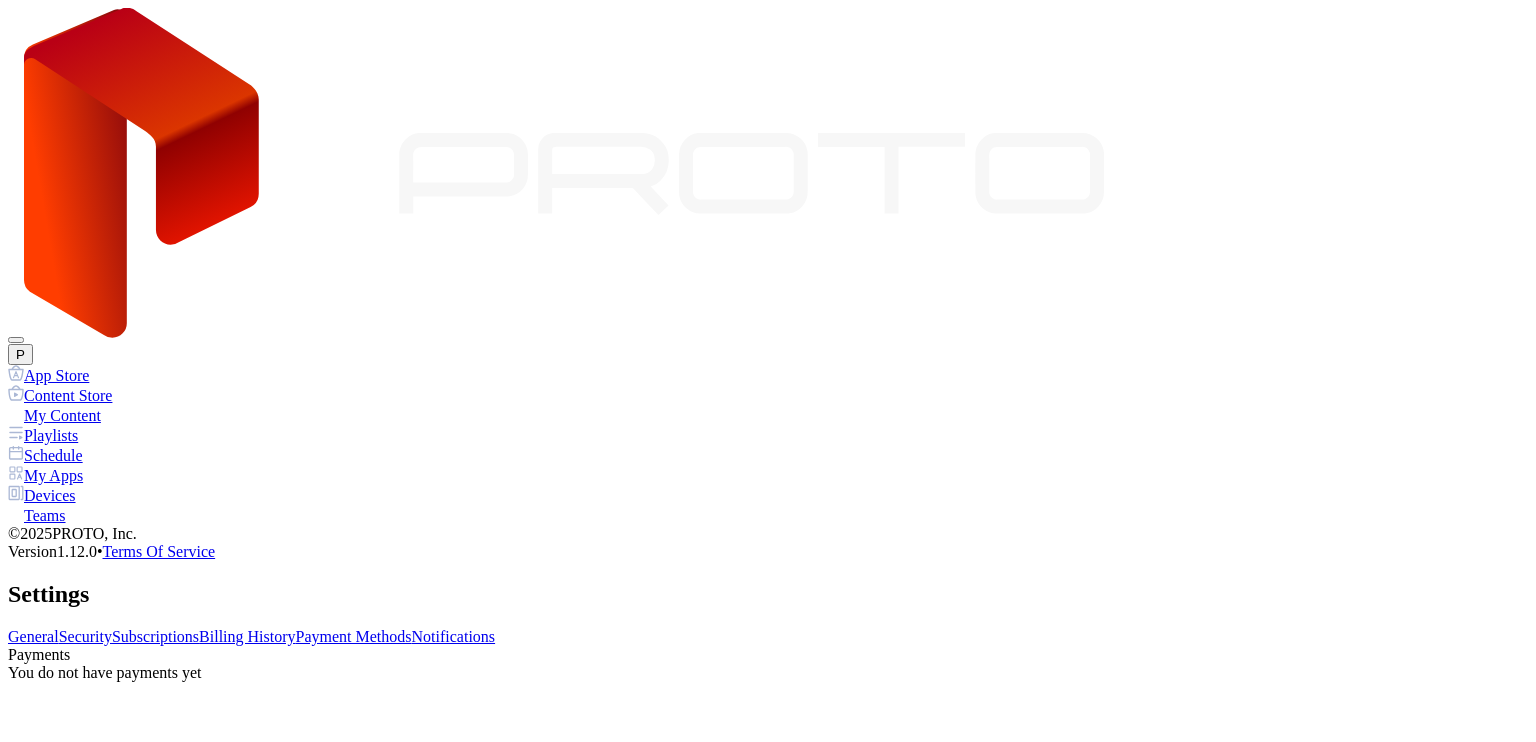 click on "Payment Methods" at bounding box center [354, 636] 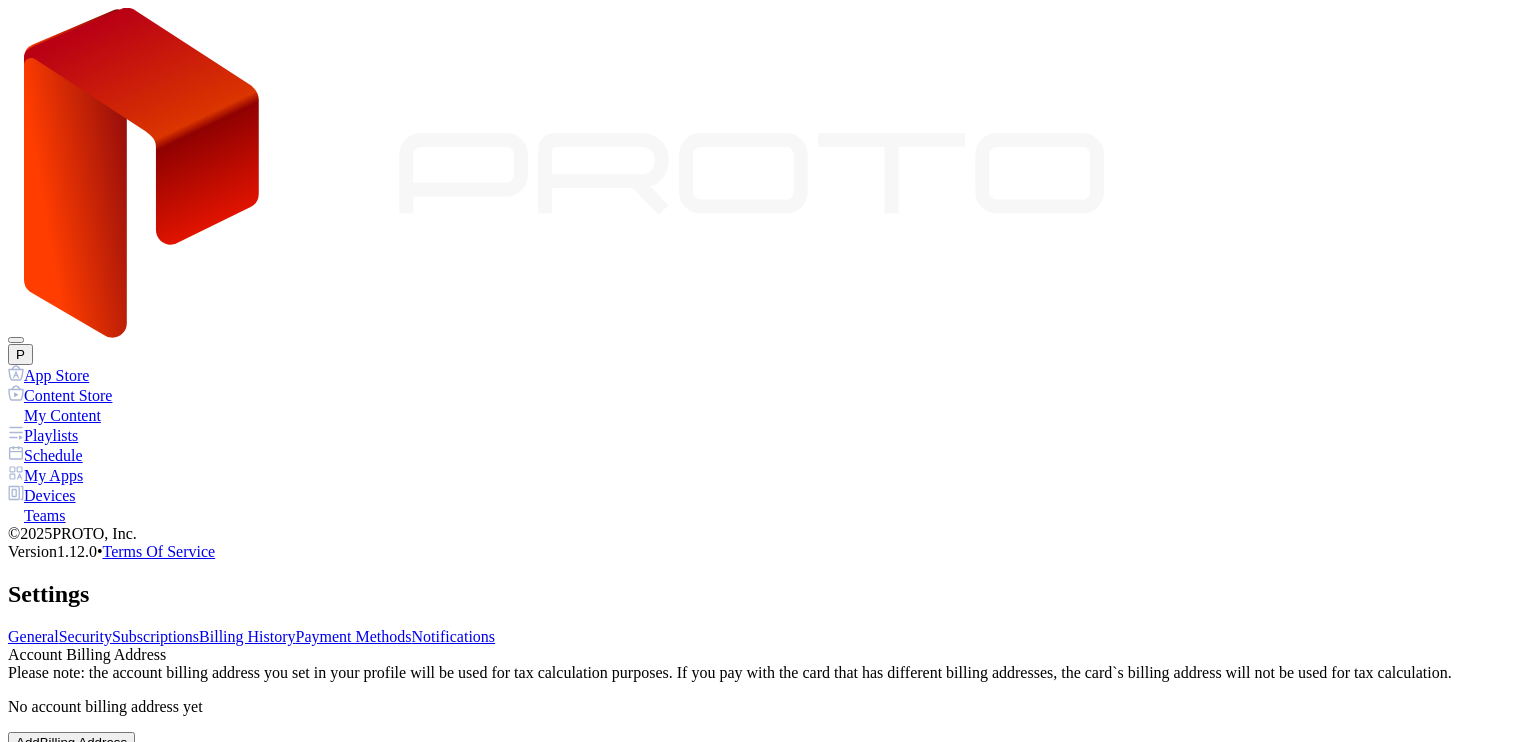 click on "General Security Subscriptions Billing History Payment Methods Notifications" at bounding box center (768, 637) 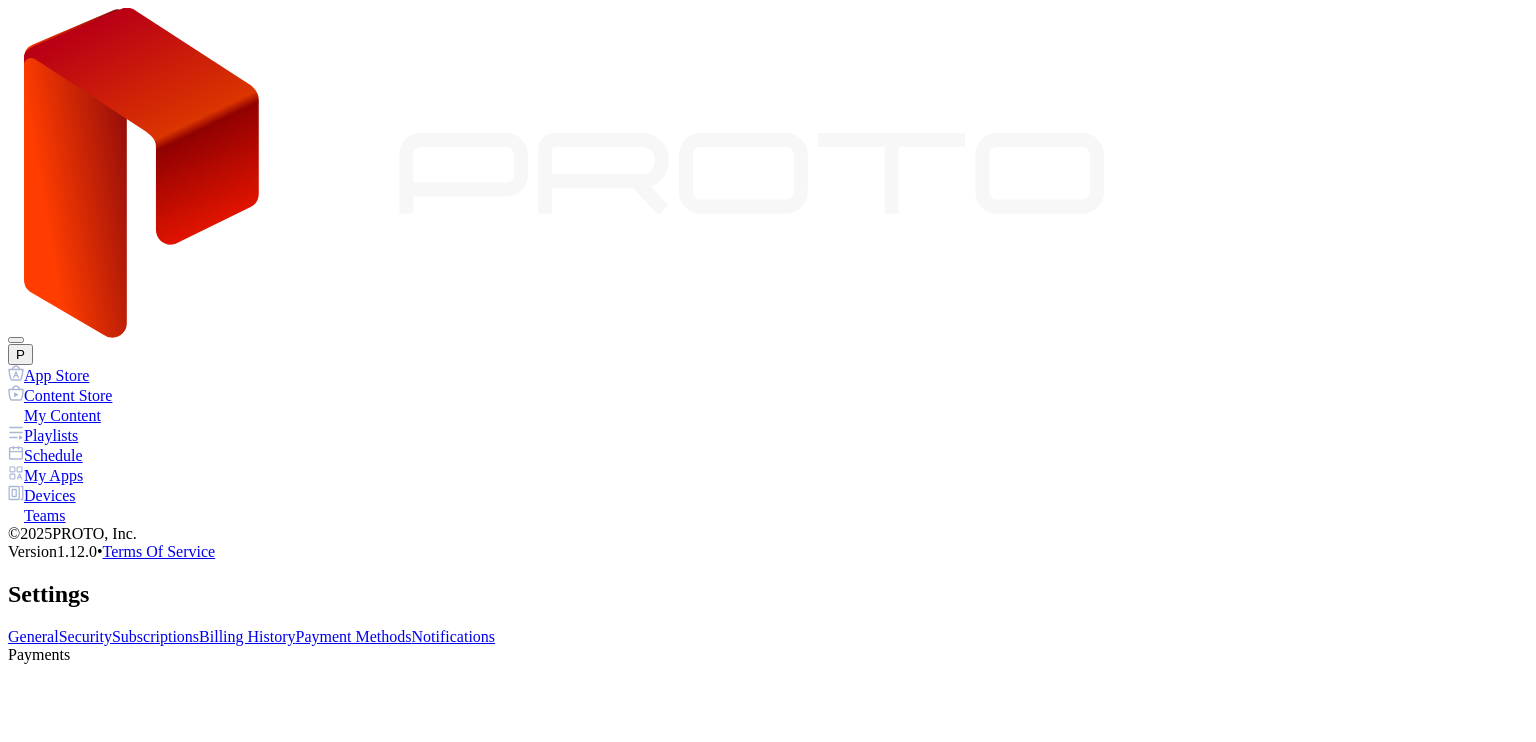 click on "Subscriptions" at bounding box center (155, 636) 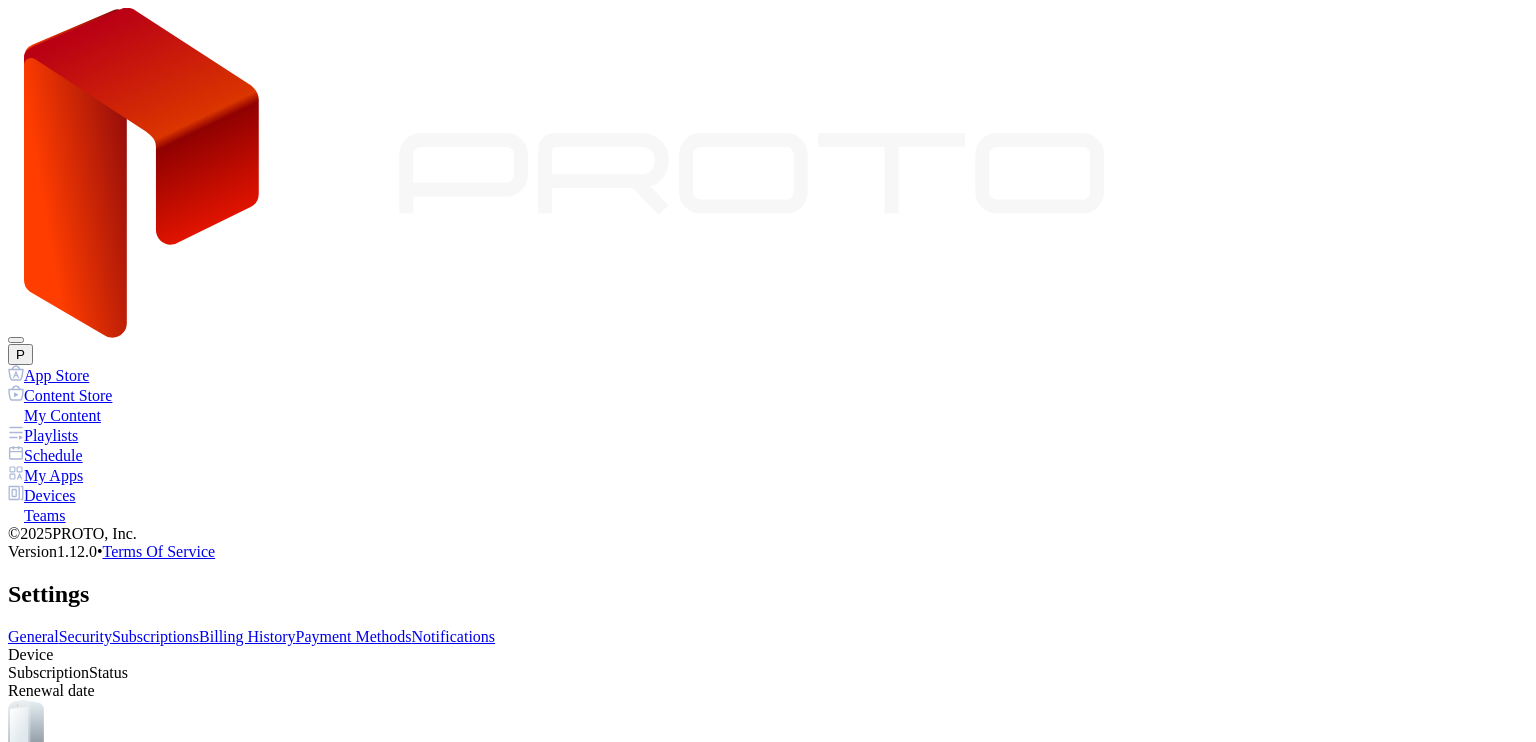 scroll, scrollTop: 0, scrollLeft: 0, axis: both 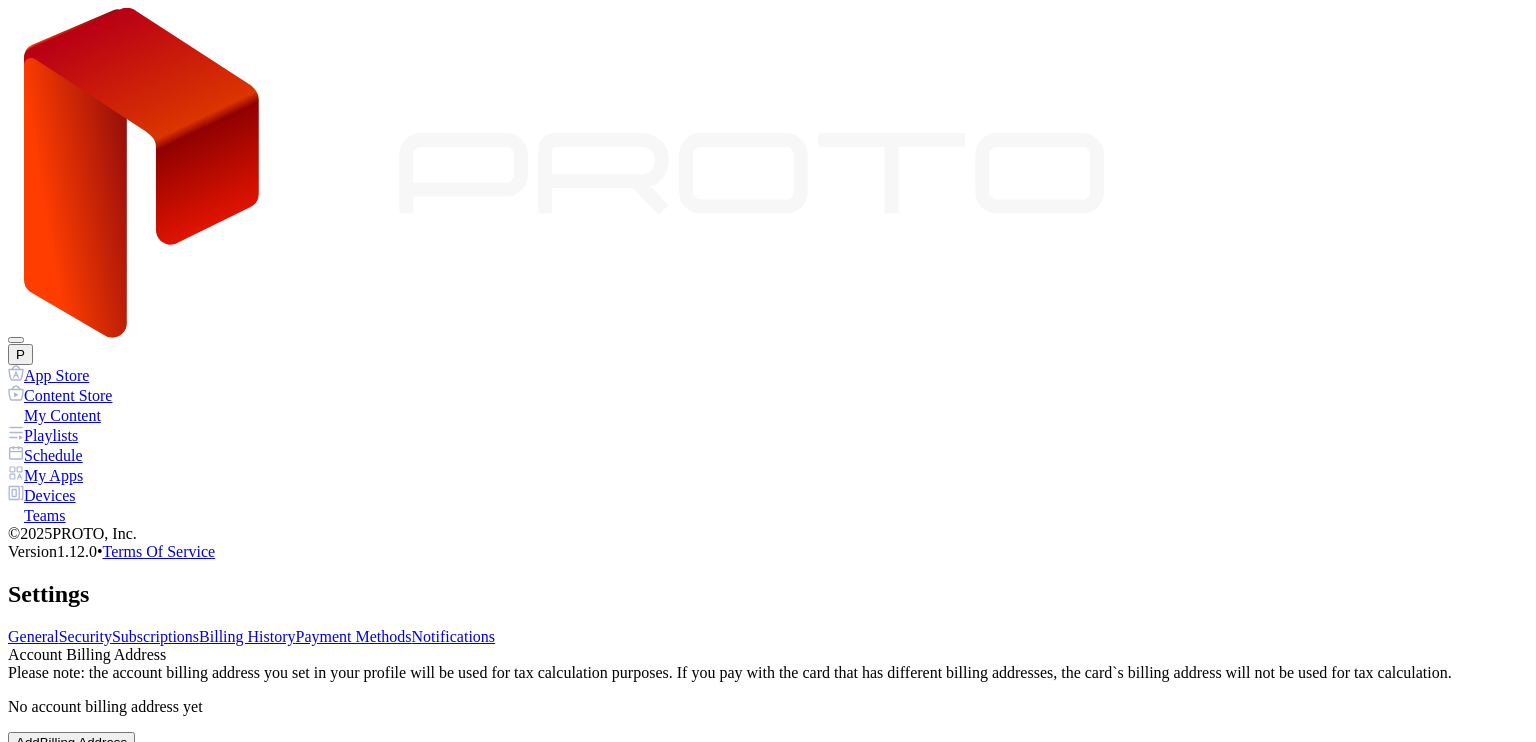 click on "P" at bounding box center [20, 354] 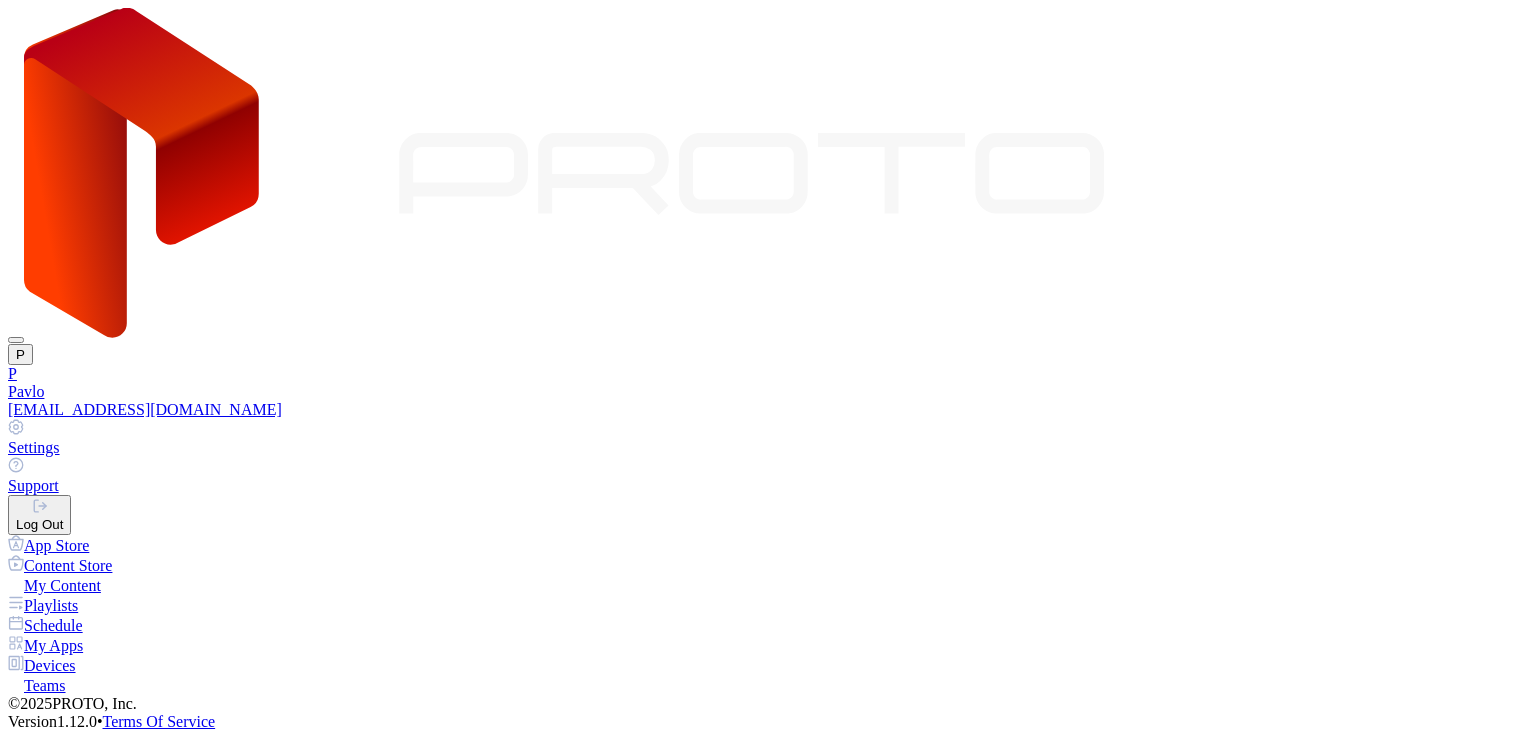 click on "Log Out" at bounding box center (39, 515) 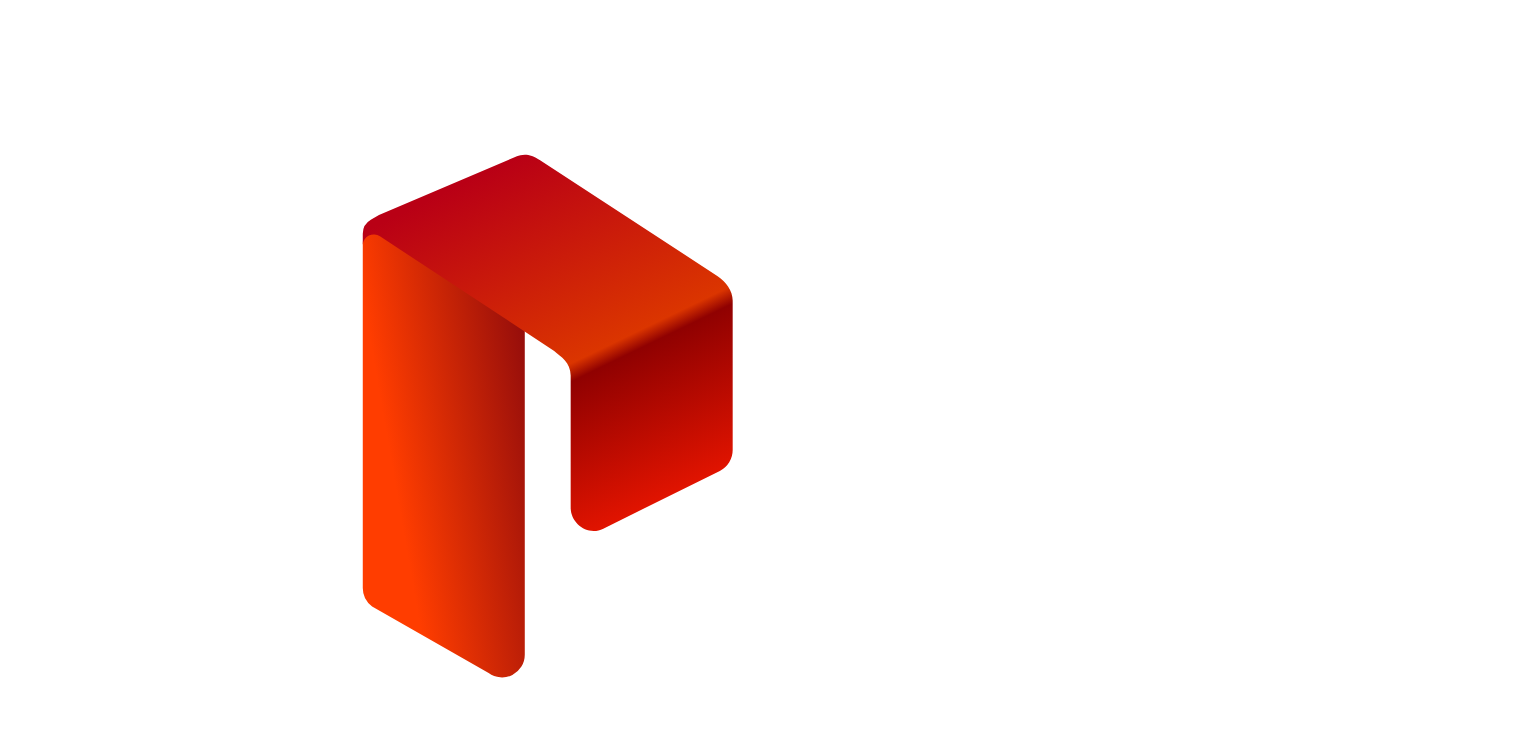 click on "**********" at bounding box center [79, 1206] 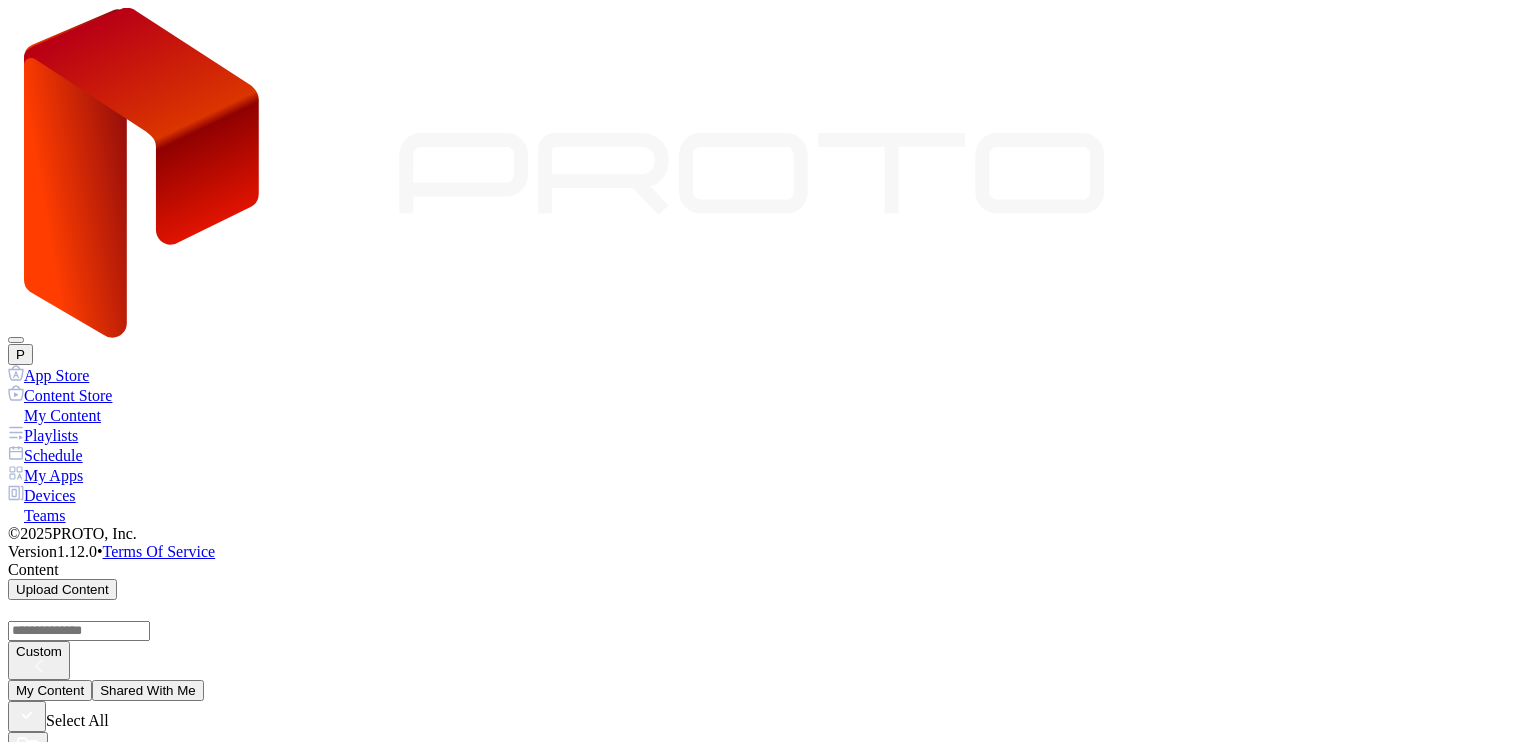 click on "New Update An update is ready for  5  of your devices. Please navigate to the devices page to update your devices. Dismiss Go to devices" at bounding box center (768, 27639) 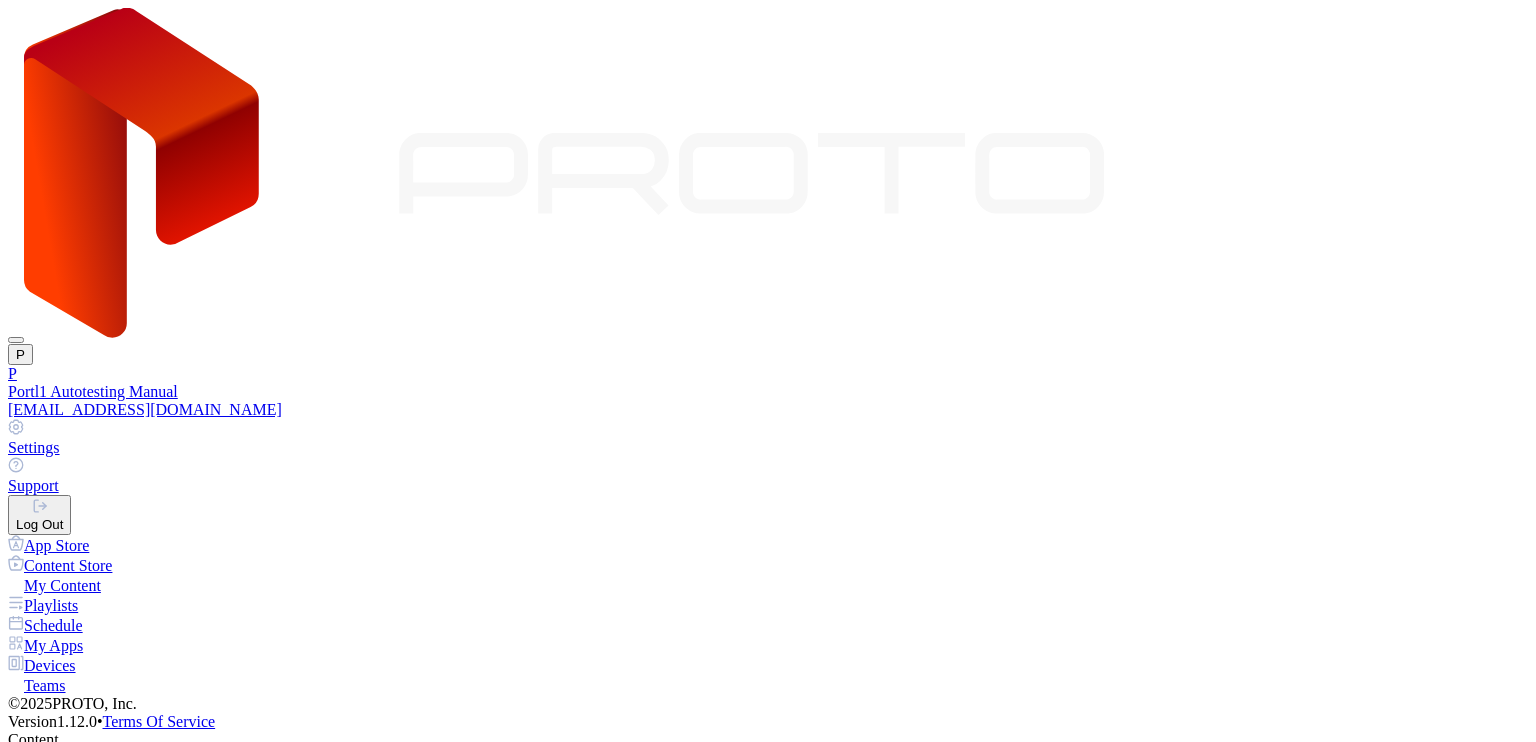 click on "Portl1 Autotesting Manual" at bounding box center [768, 392] 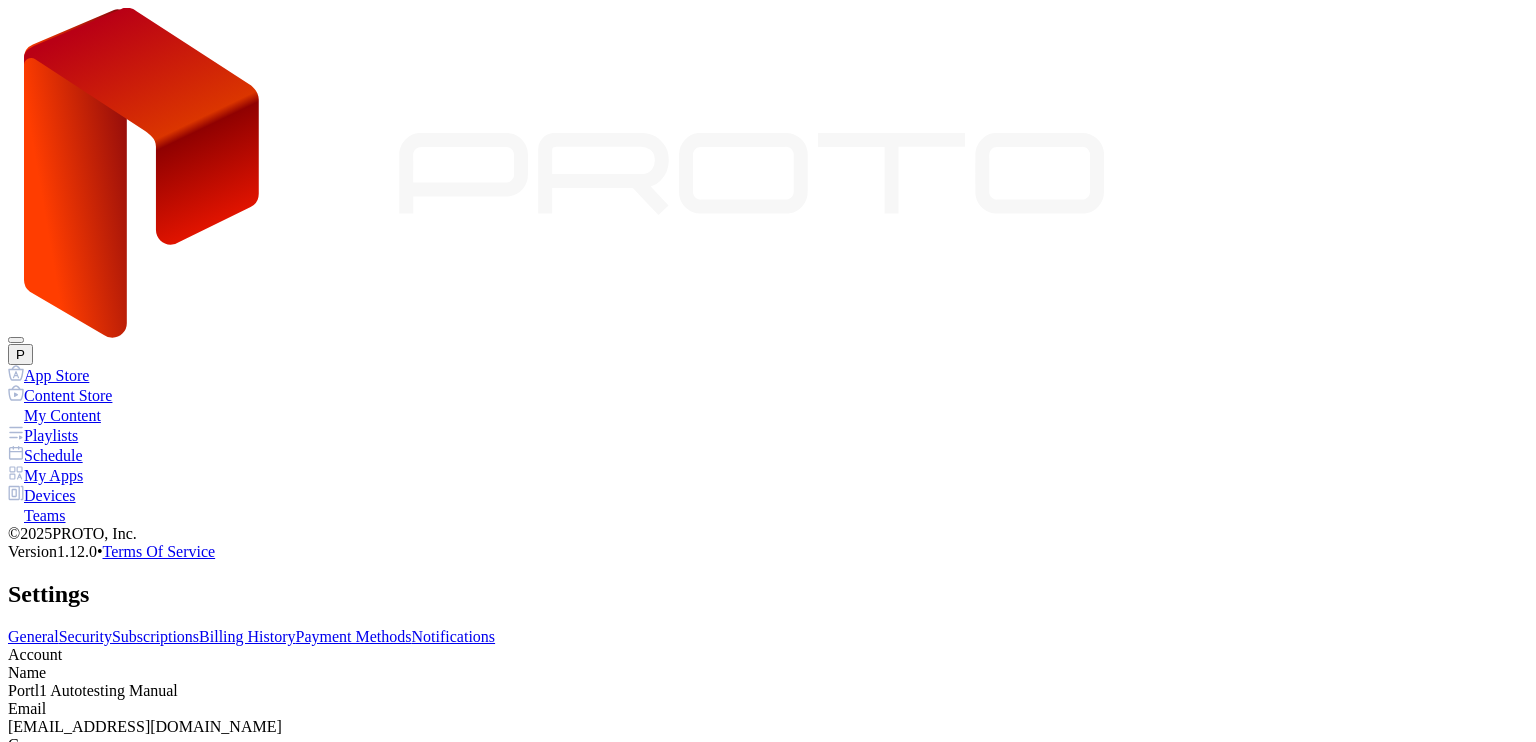 click on "Payment Methods" at bounding box center [354, 636] 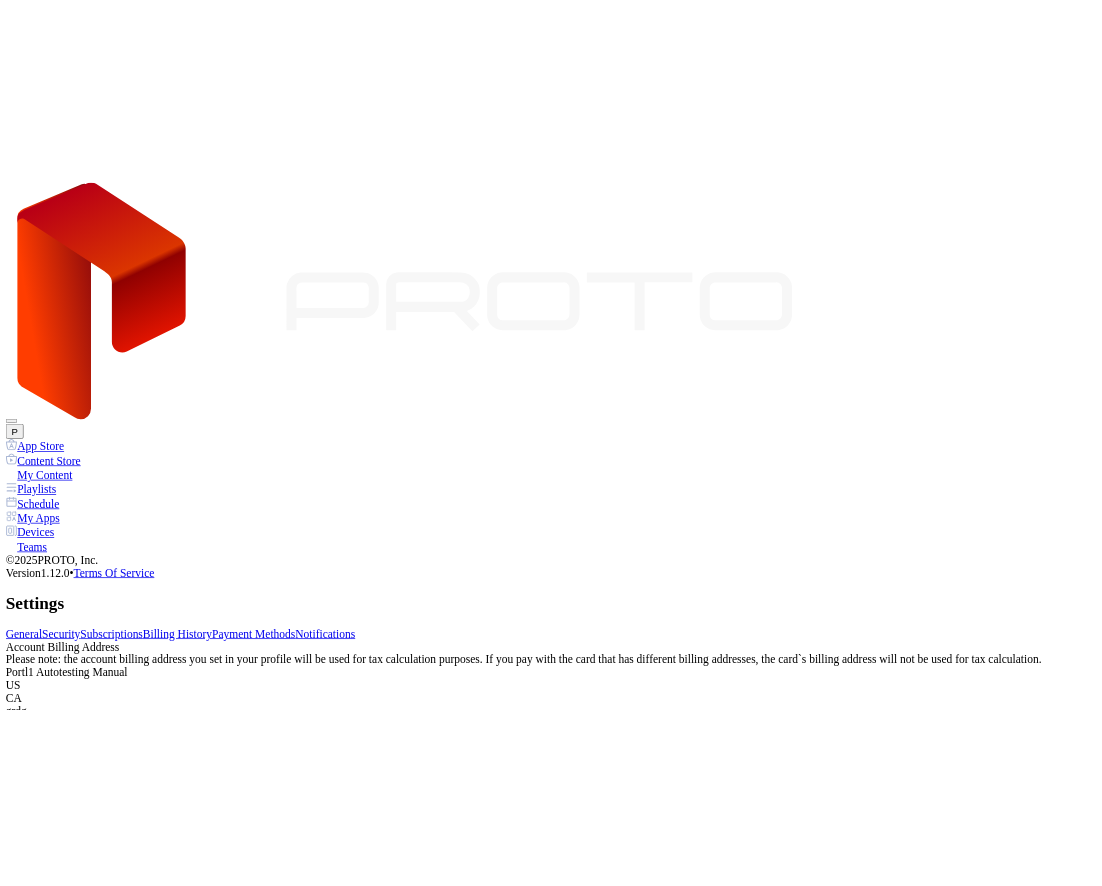 scroll, scrollTop: 249, scrollLeft: 0, axis: vertical 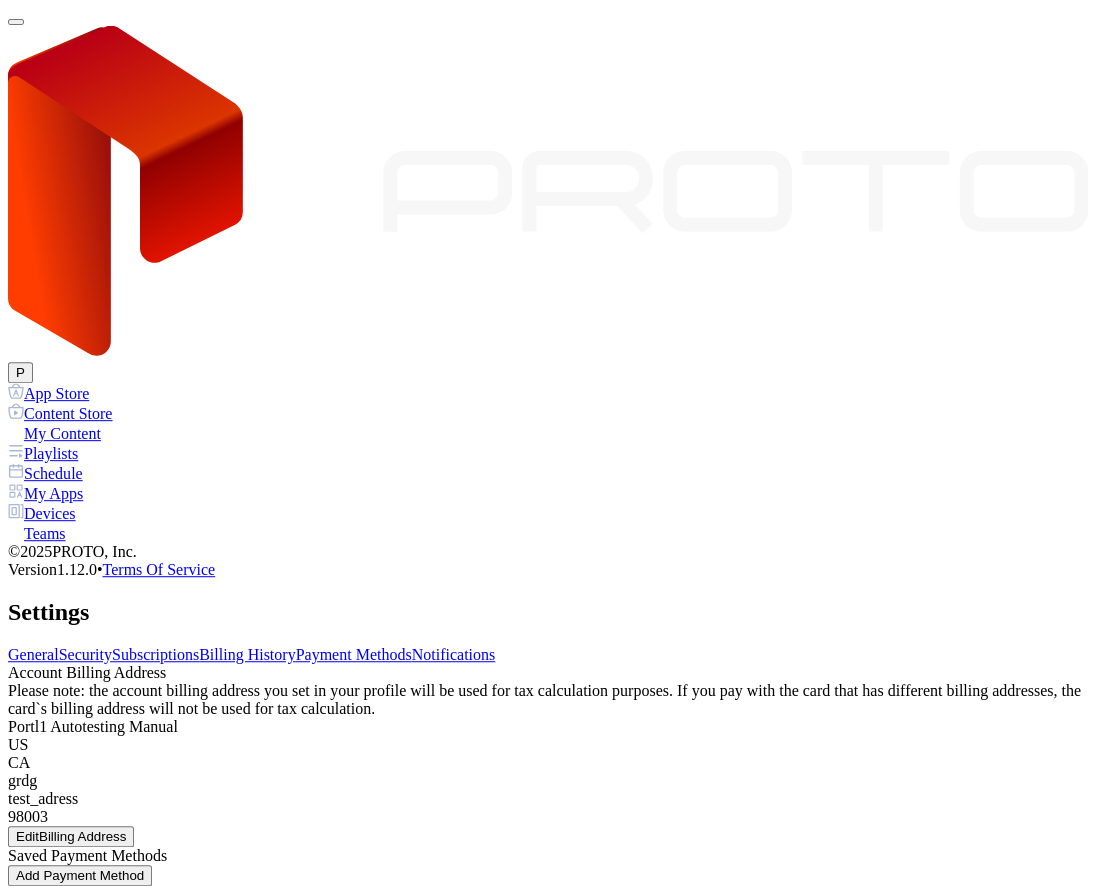 click on "Billing History" at bounding box center (247, 654) 